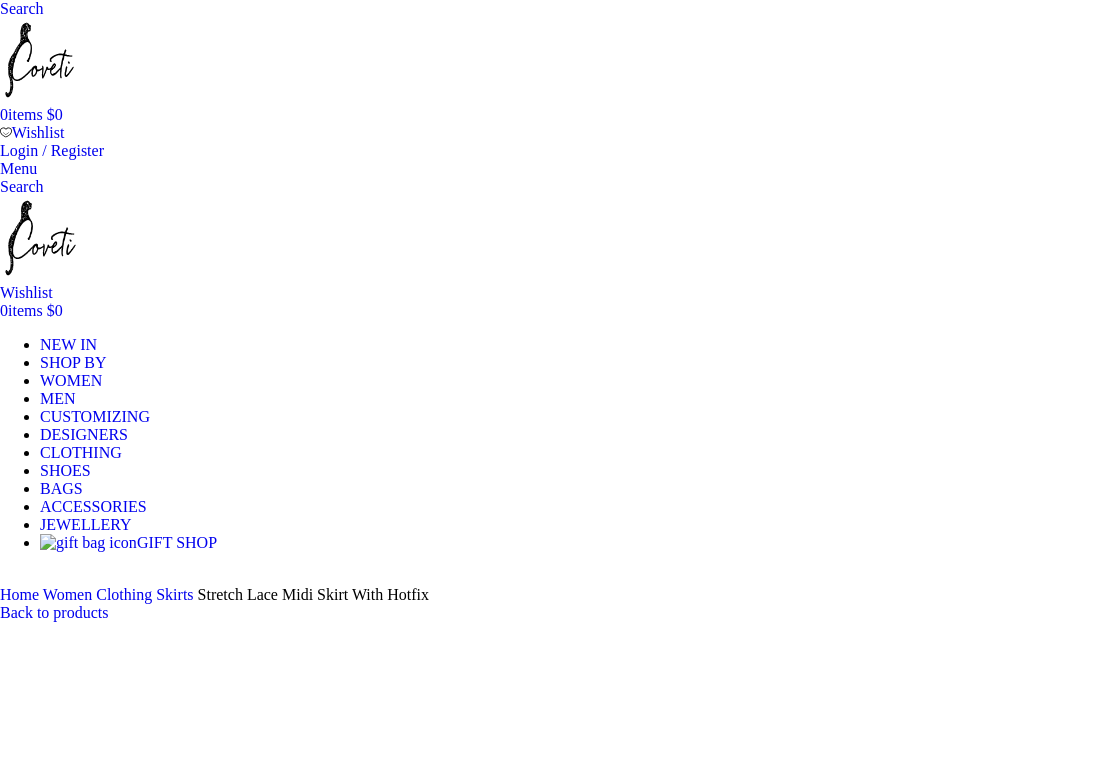 scroll, scrollTop: 0, scrollLeft: 0, axis: both 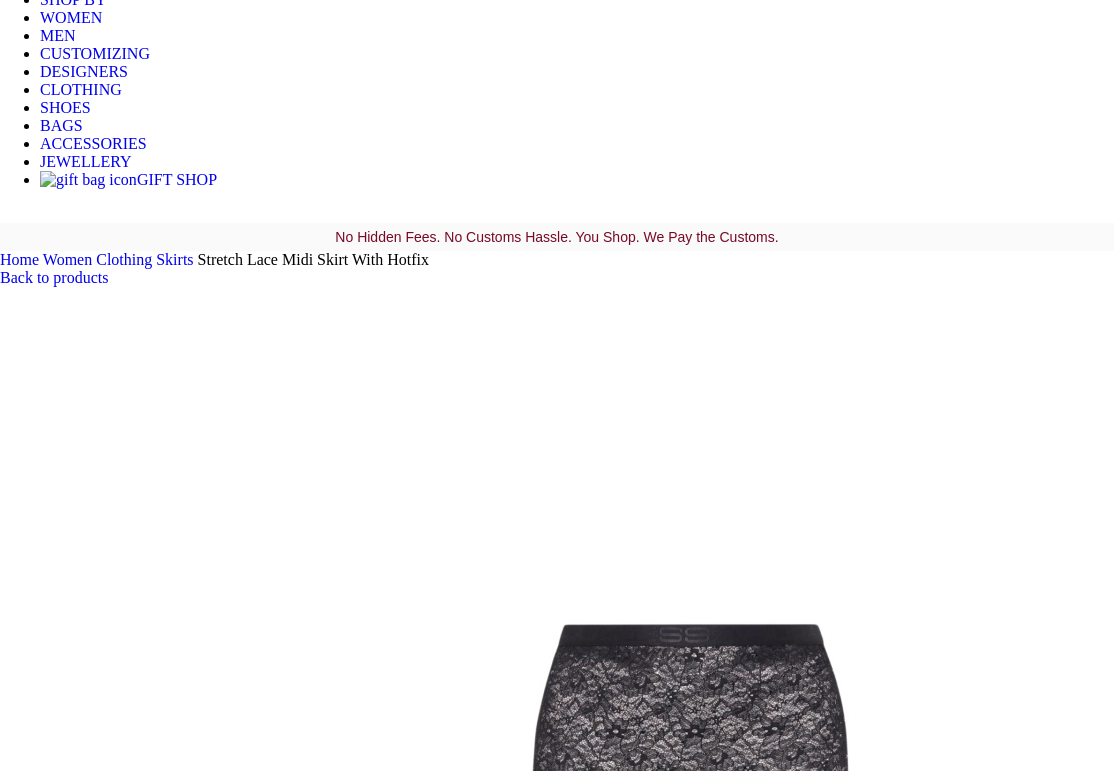 click at bounding box center [310, 8052] 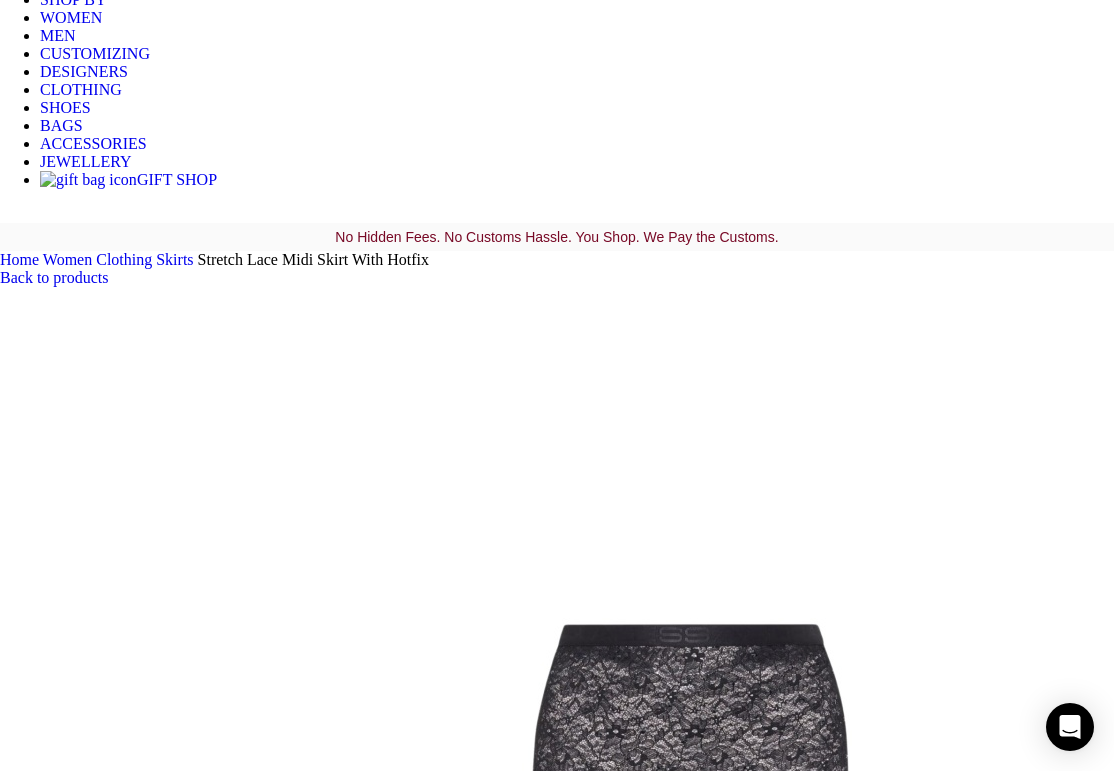 click at bounding box center [8, 15788] 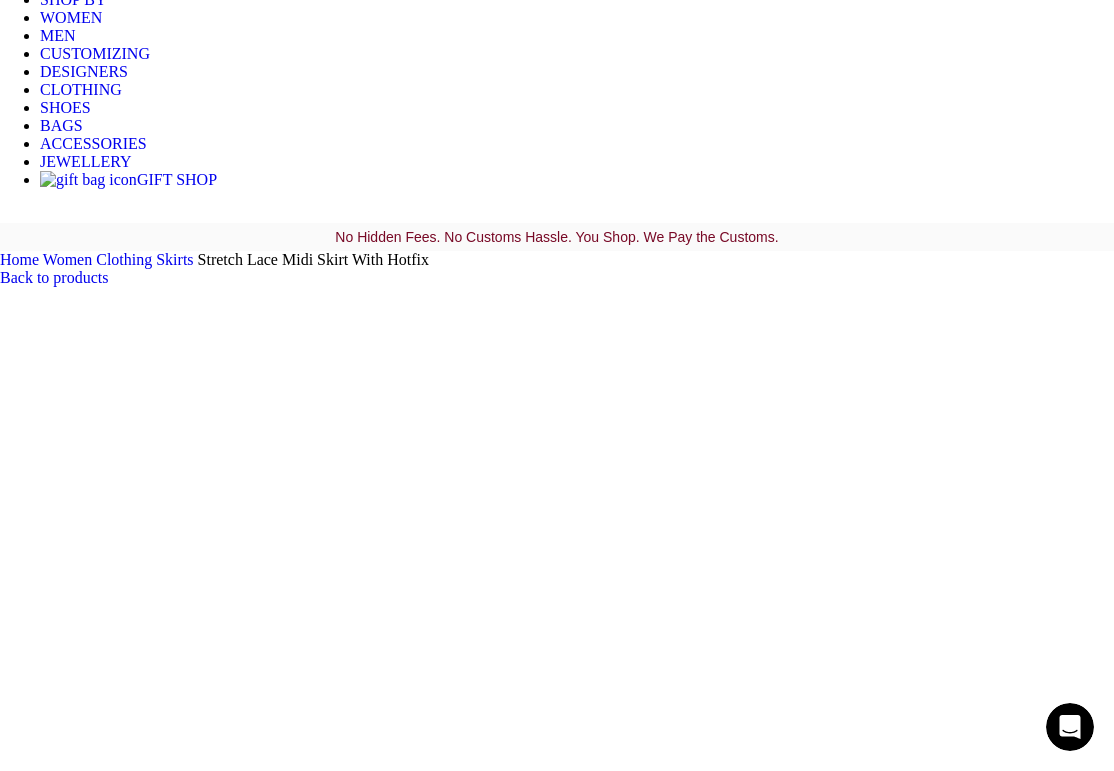 scroll, scrollTop: 0, scrollLeft: 0, axis: both 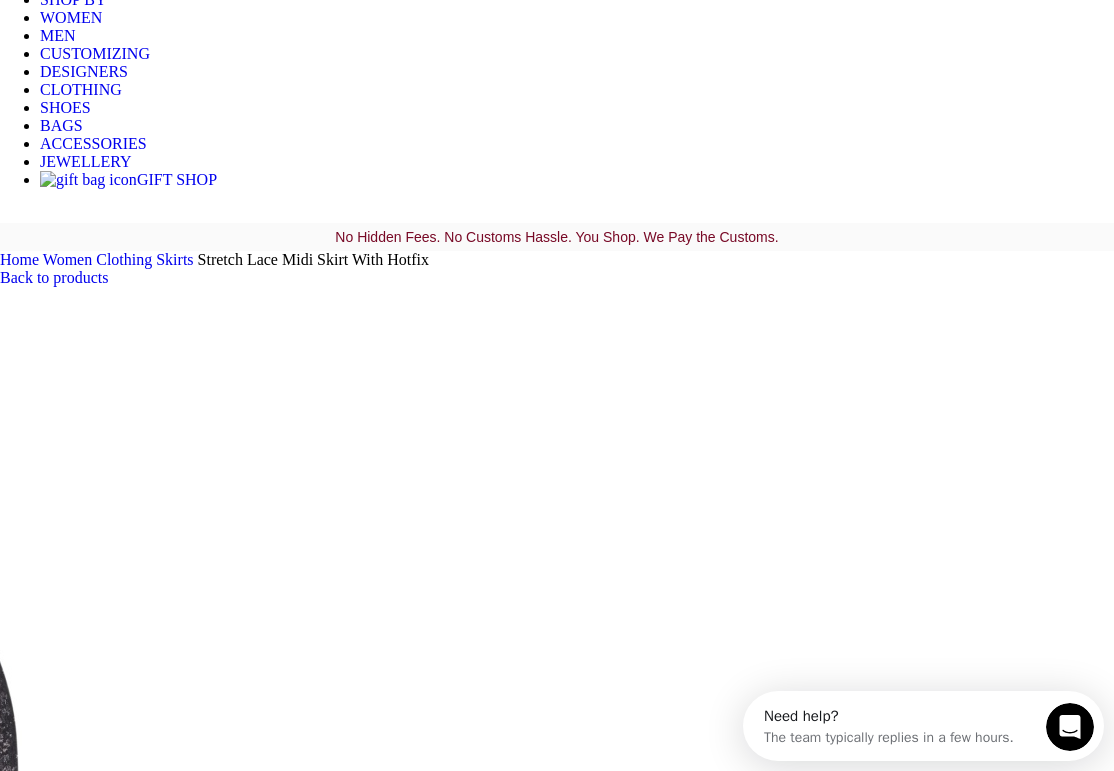 click at bounding box center (310, 1240) 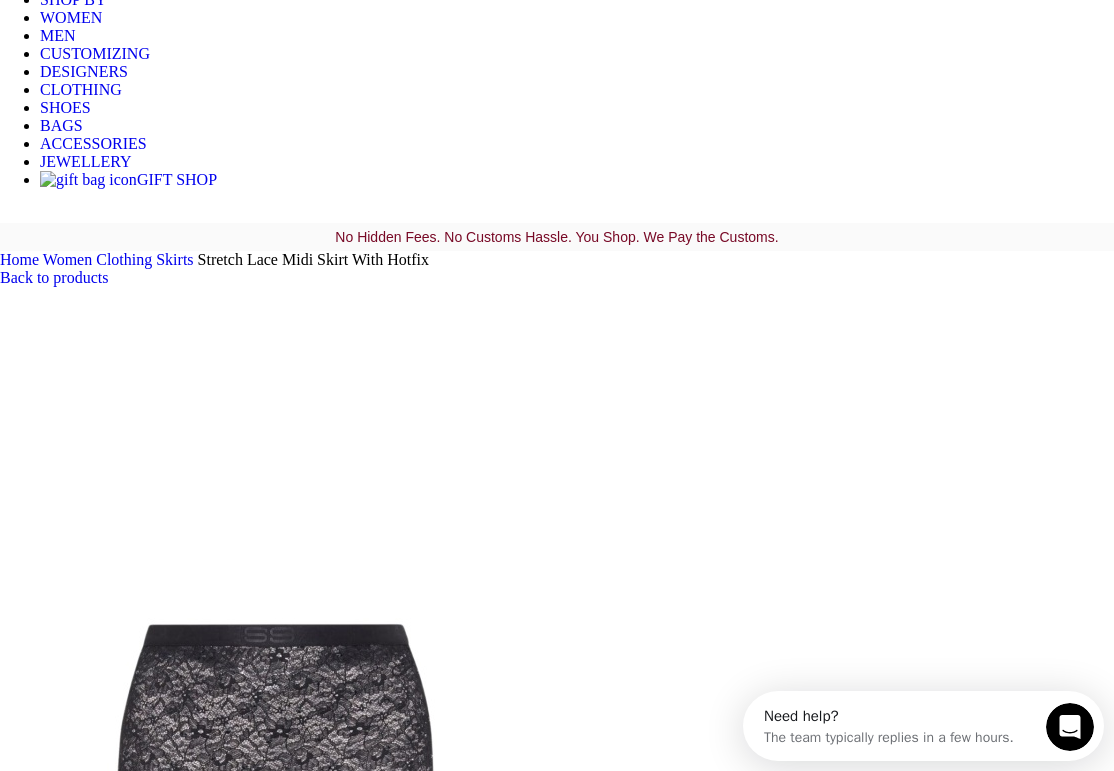 scroll, scrollTop: 0, scrollLeft: 489, axis: horizontal 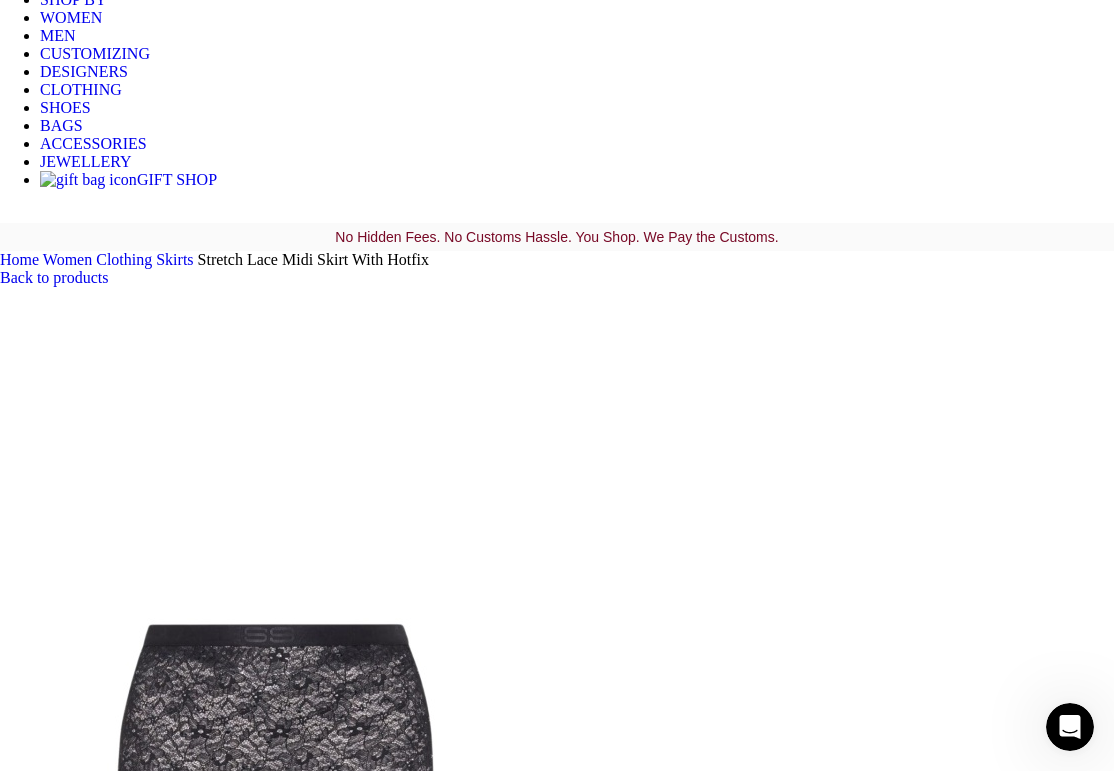 click at bounding box center (310, 1165) 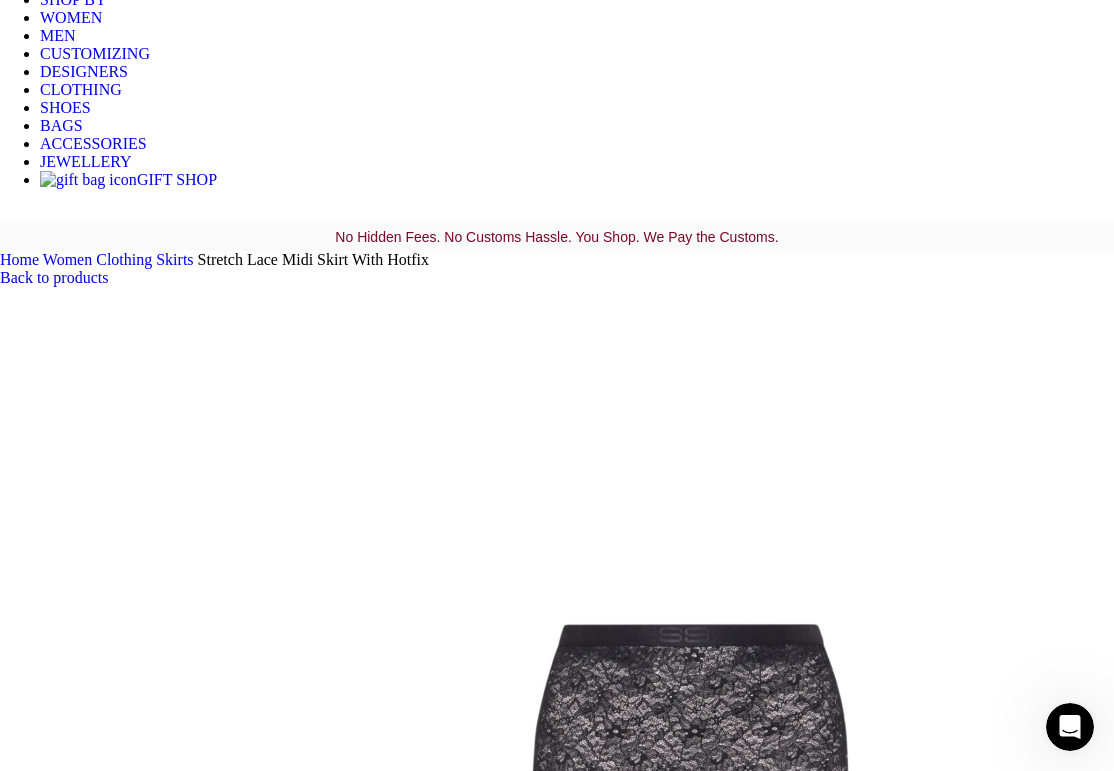 click at bounding box center (310, 1390) 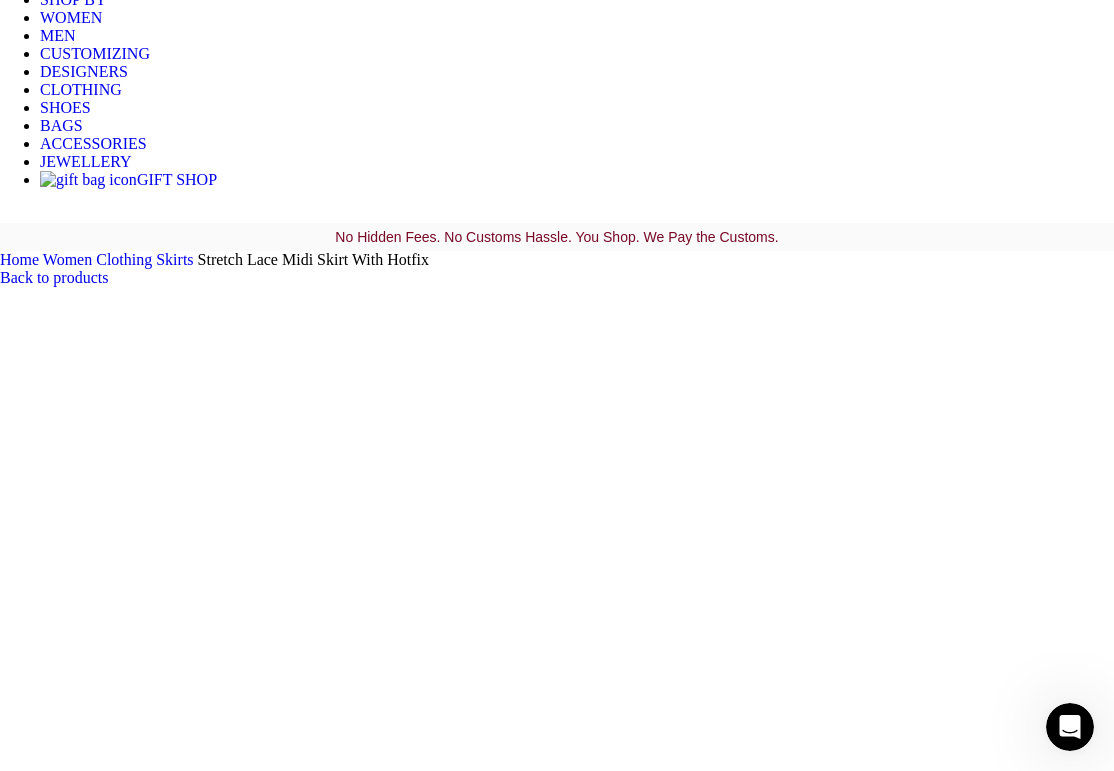 click at bounding box center (310, 1315) 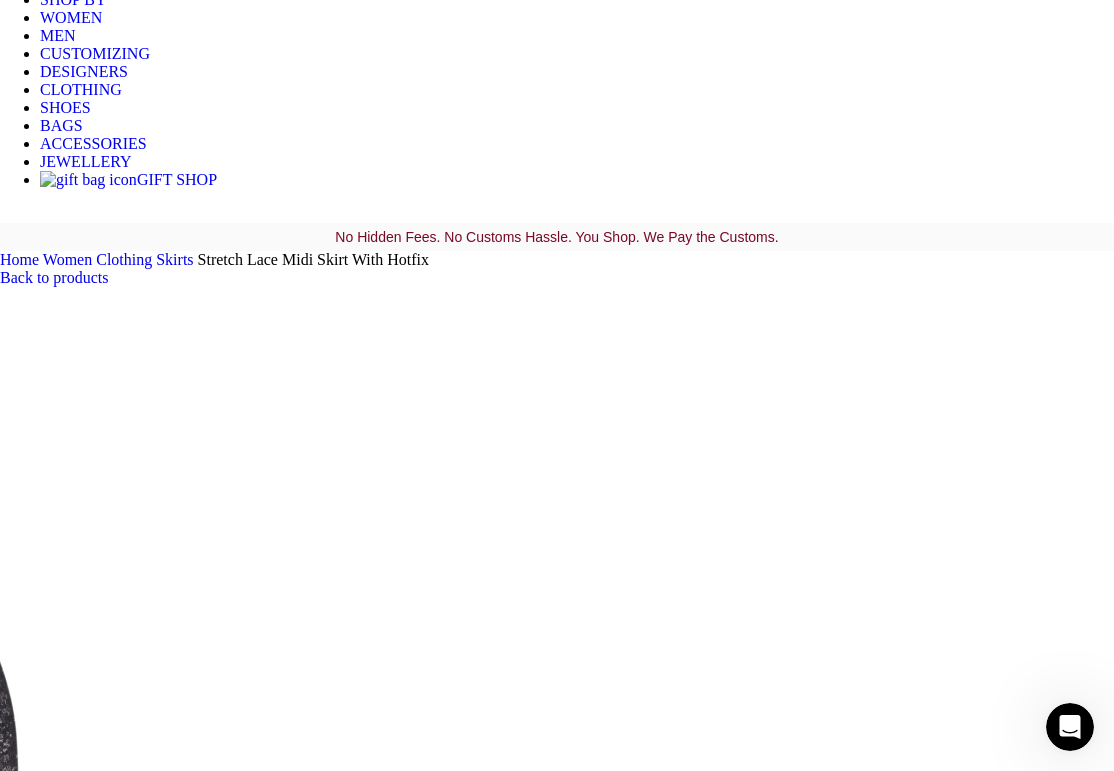 click at bounding box center [310, 1240] 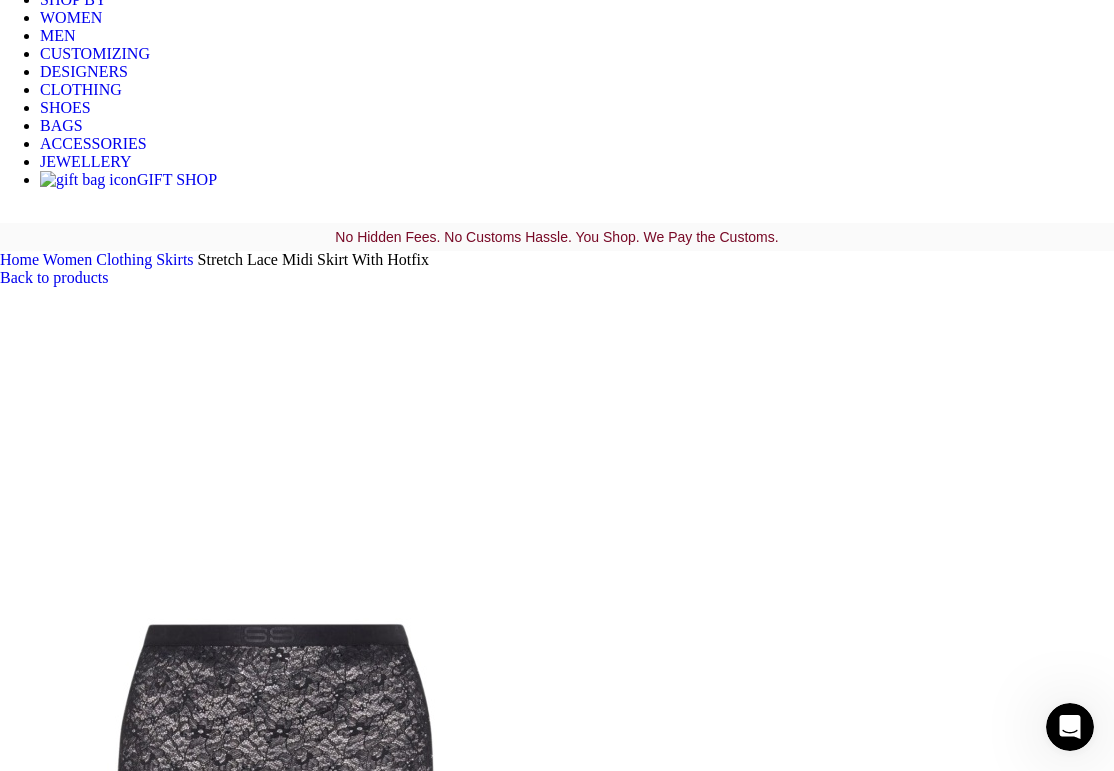 click at bounding box center (310, 1165) 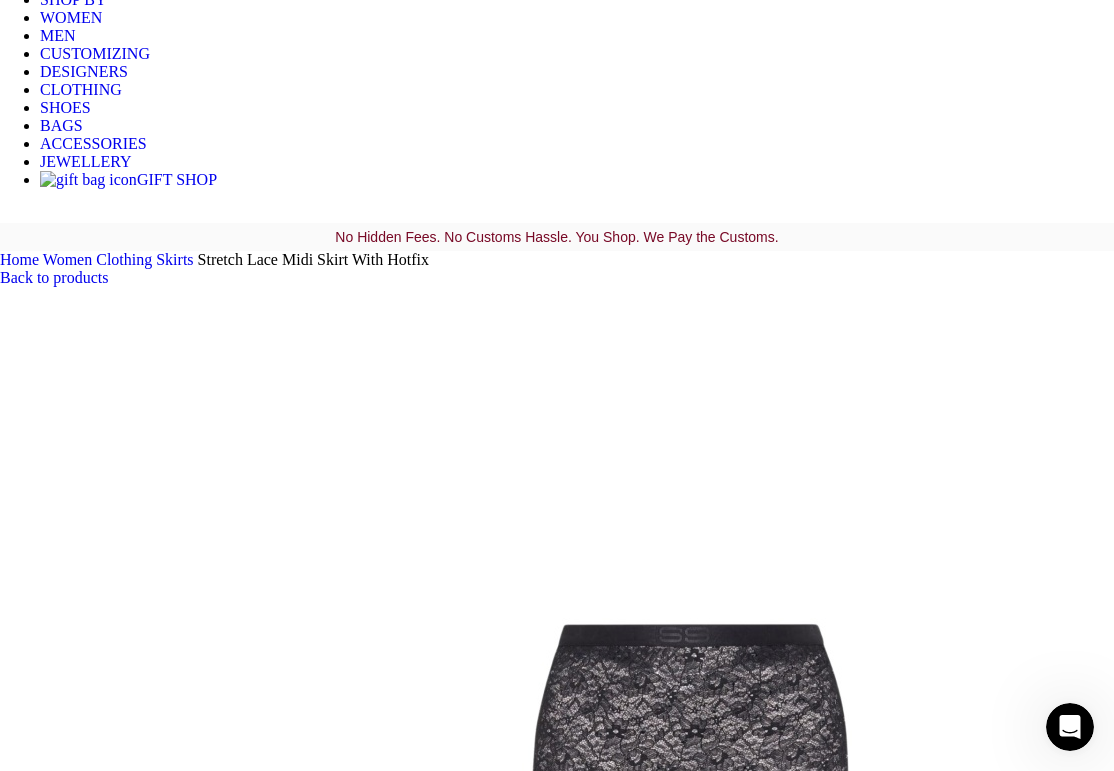click at bounding box center (310, 1465) 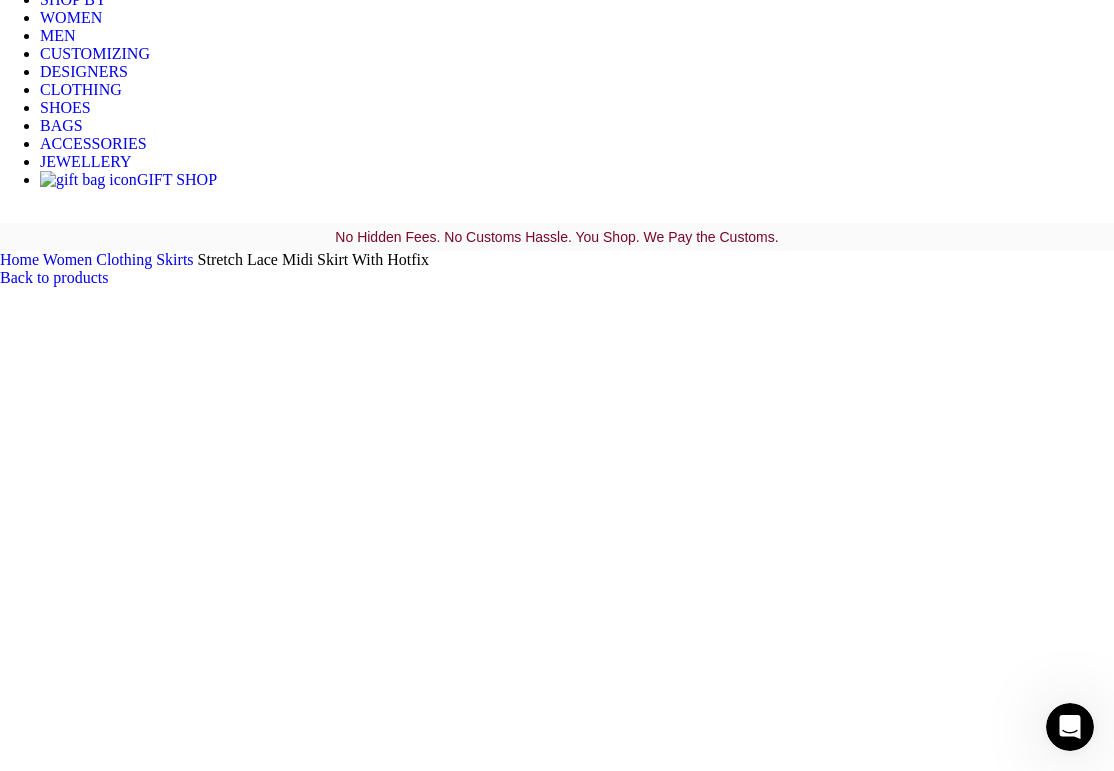 scroll, scrollTop: 0, scrollLeft: 733, axis: horizontal 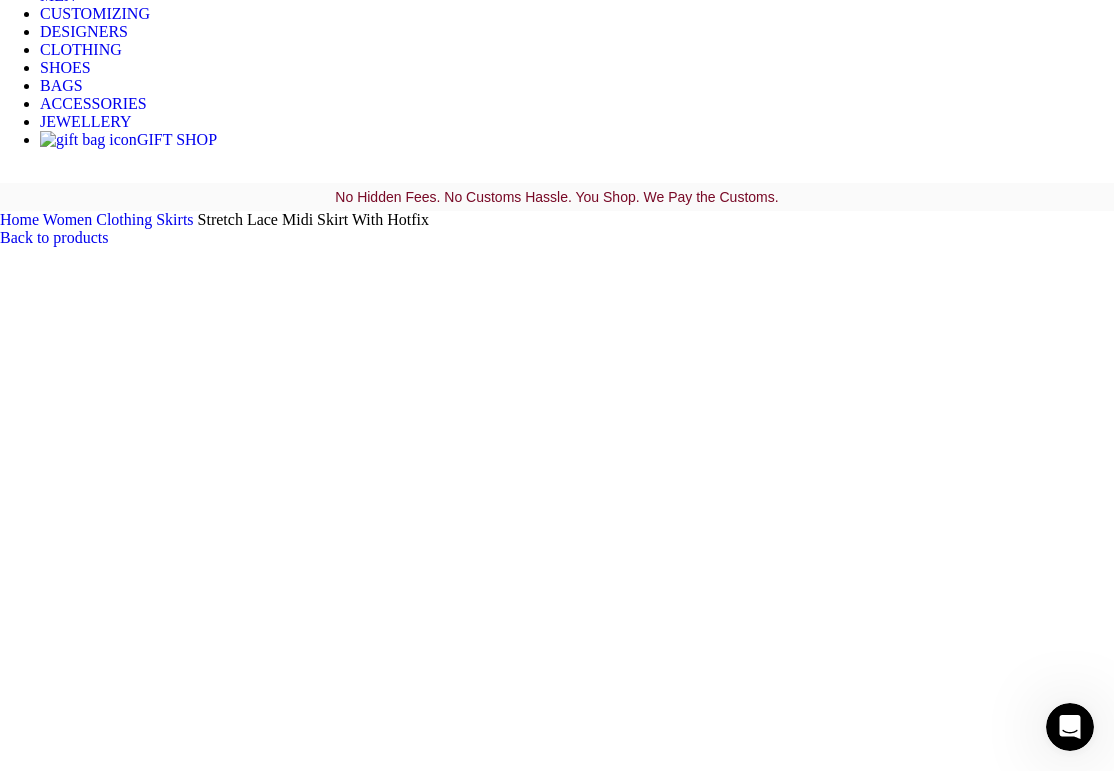 click at bounding box center [-970, 5866] 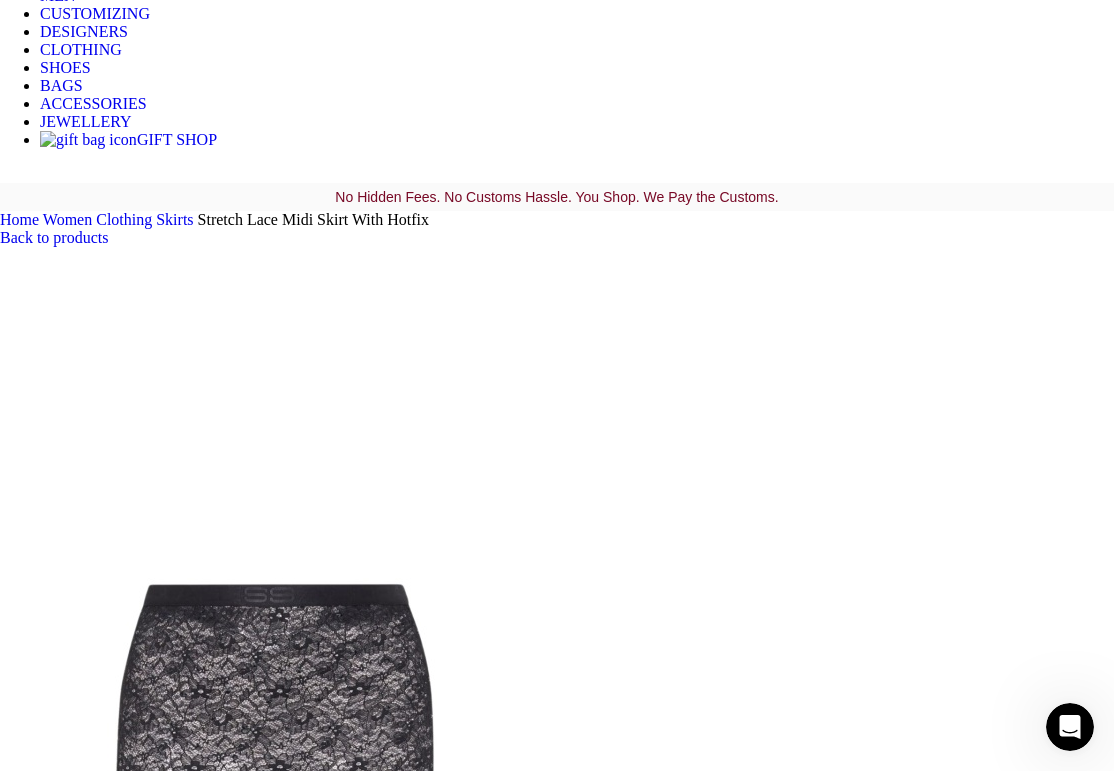 click at bounding box center (275, 2206) 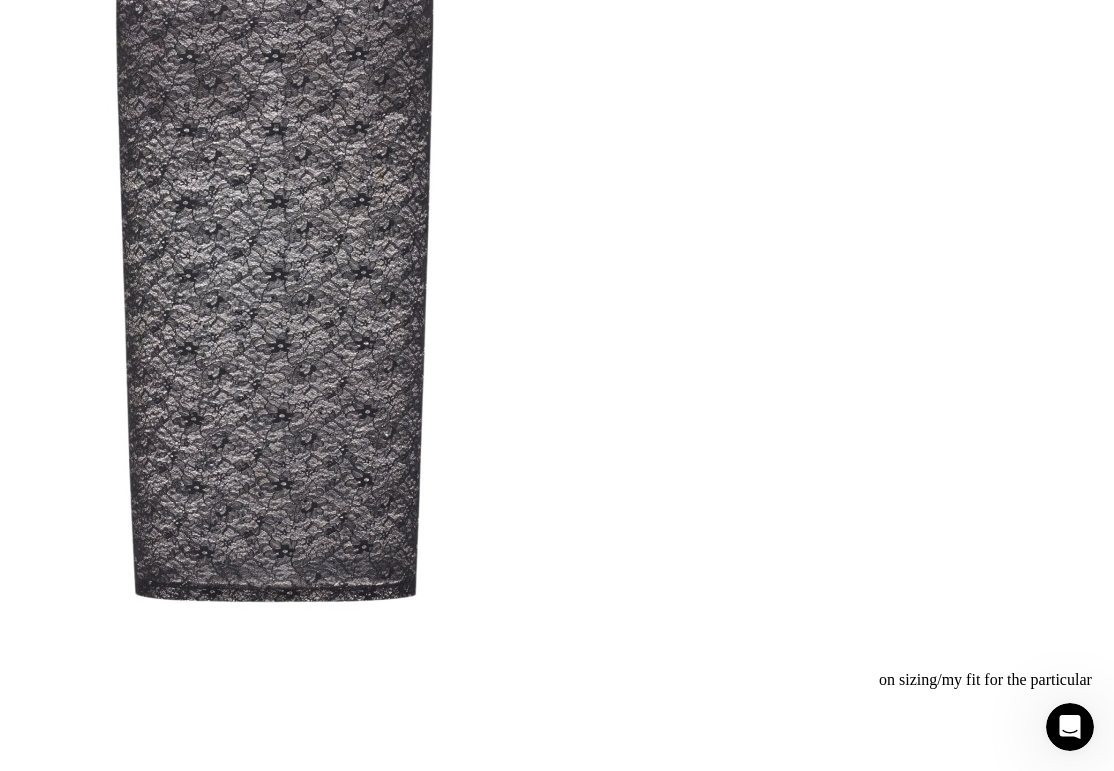 scroll, scrollTop: 1244, scrollLeft: 0, axis: vertical 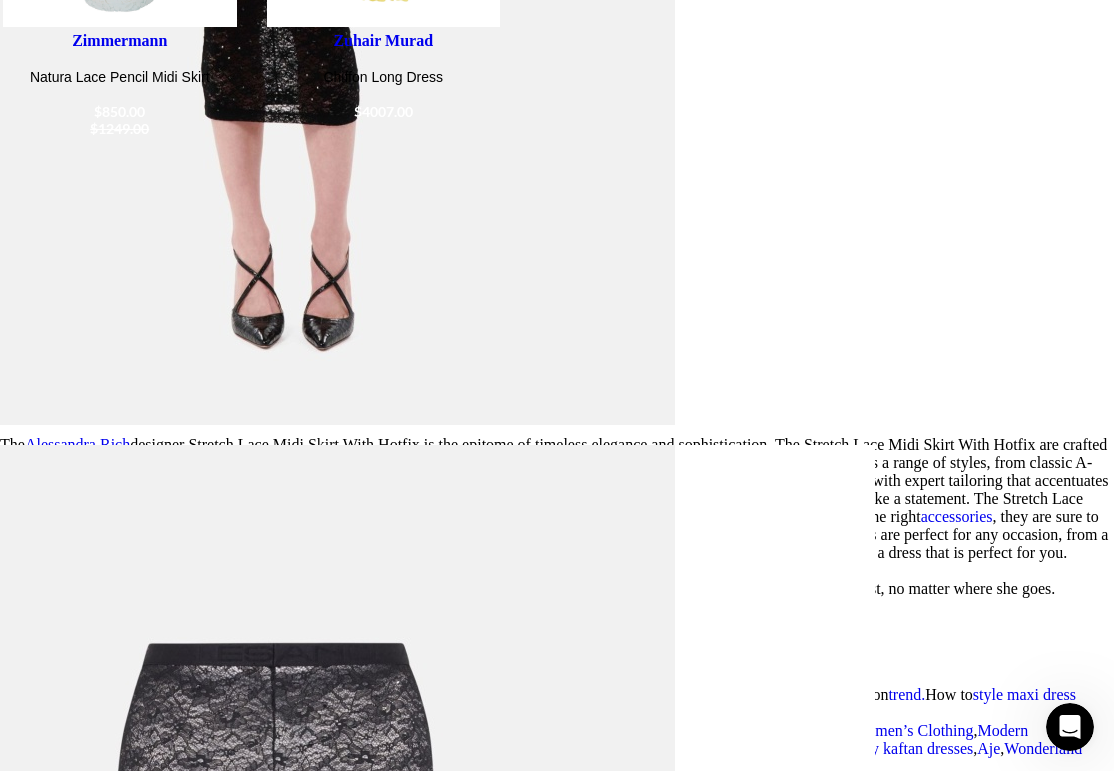 click at bounding box center [124, 1624] 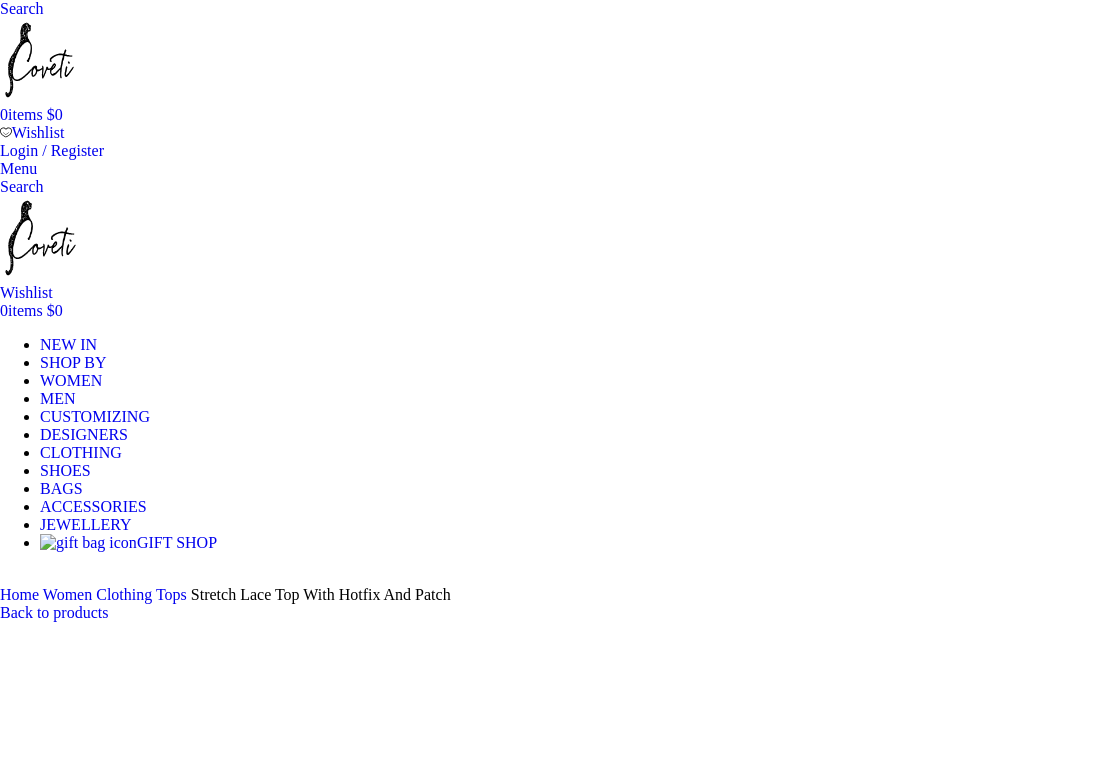 scroll, scrollTop: 0, scrollLeft: 0, axis: both 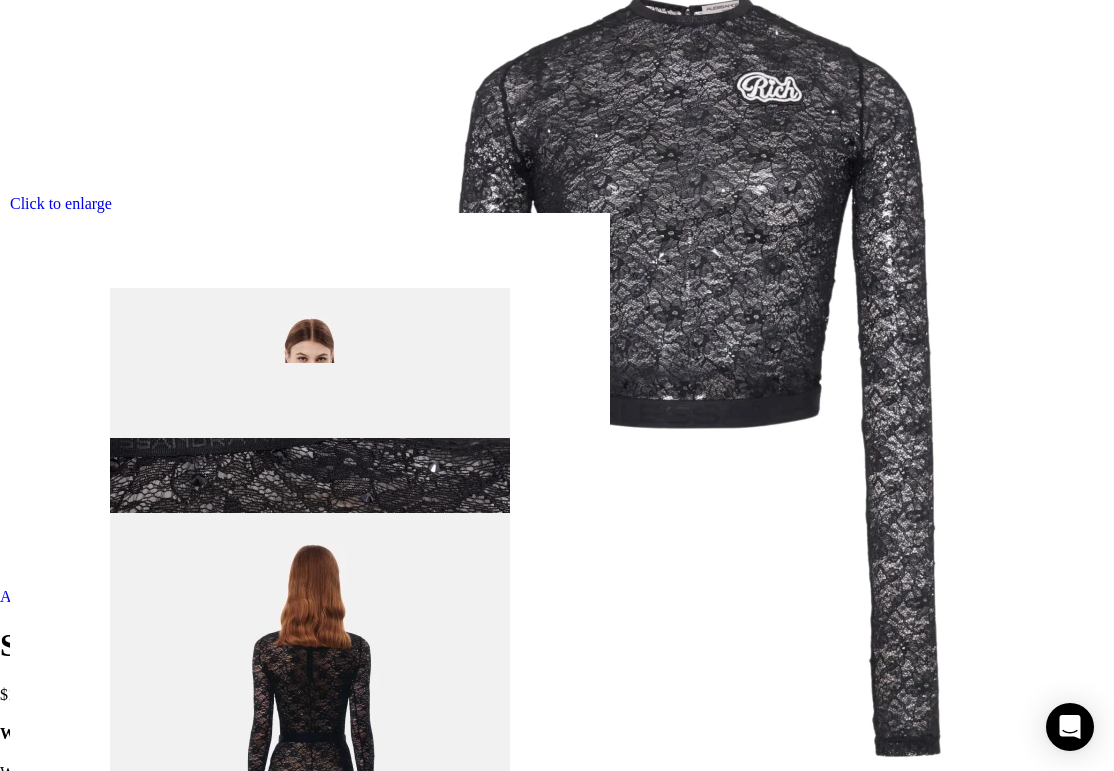 drag, startPoint x: 1120, startPoint y: 350, endPoint x: 1167, endPoint y: 188, distance: 168.68018 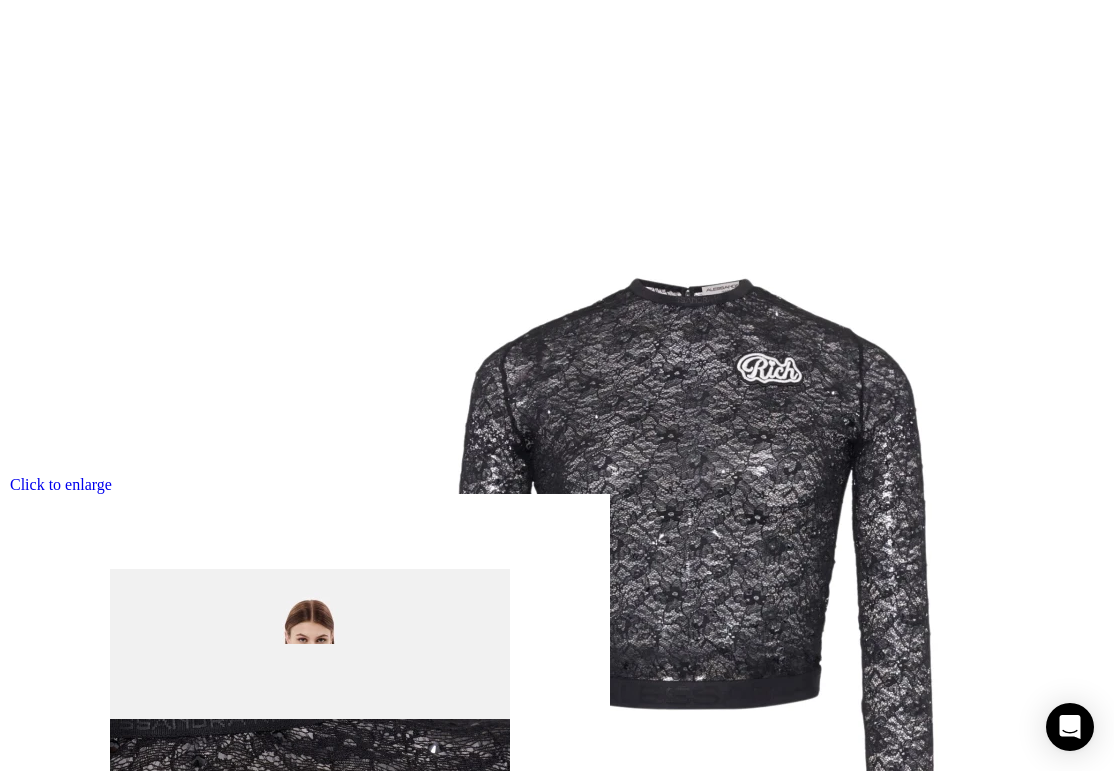 scroll, scrollTop: 752, scrollLeft: 0, axis: vertical 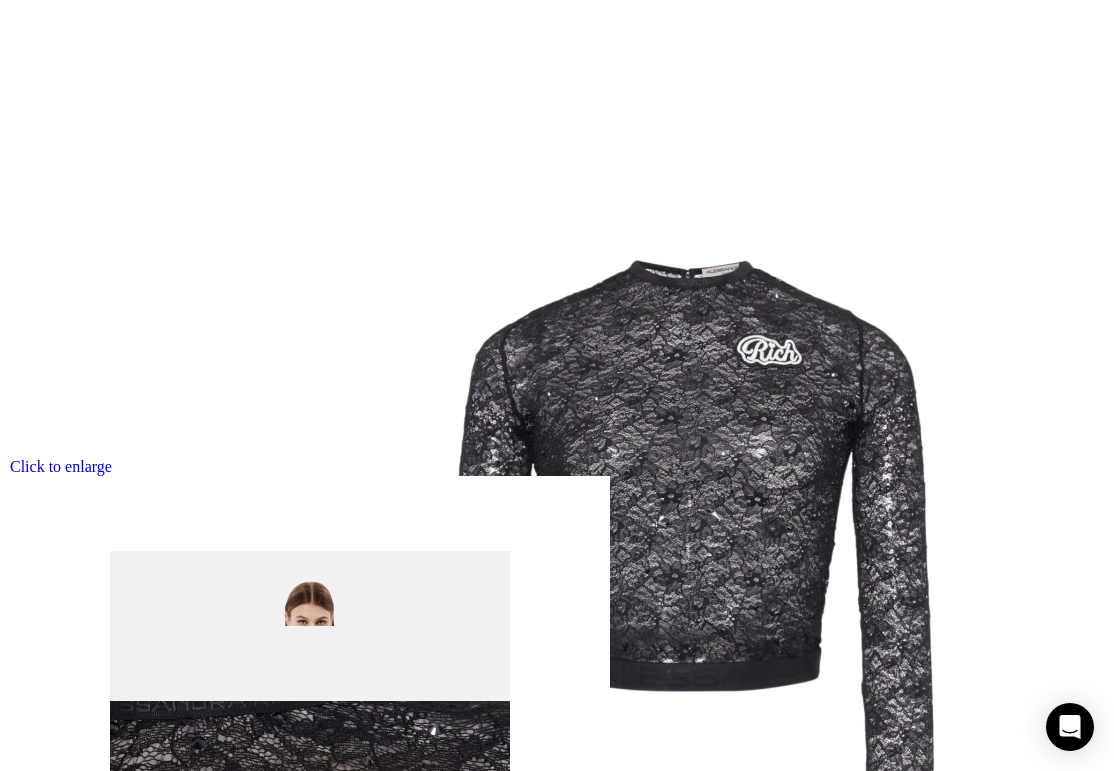 click at bounding box center [690, 637] 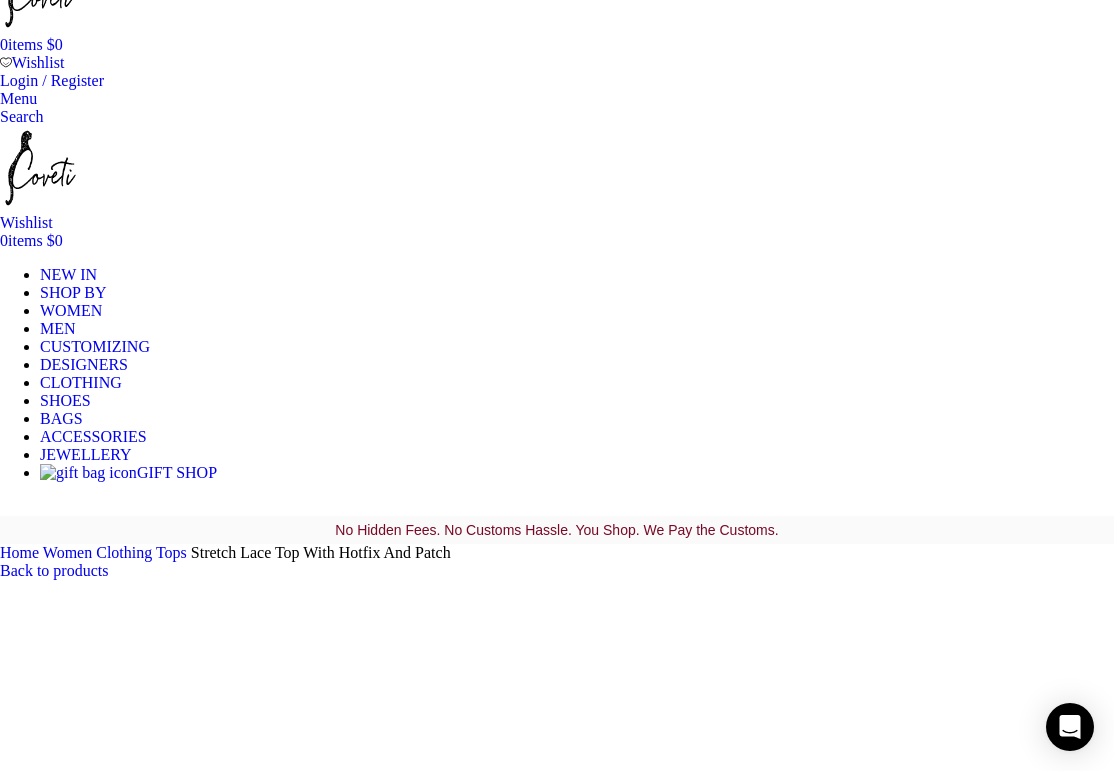 scroll, scrollTop: 0, scrollLeft: 0, axis: both 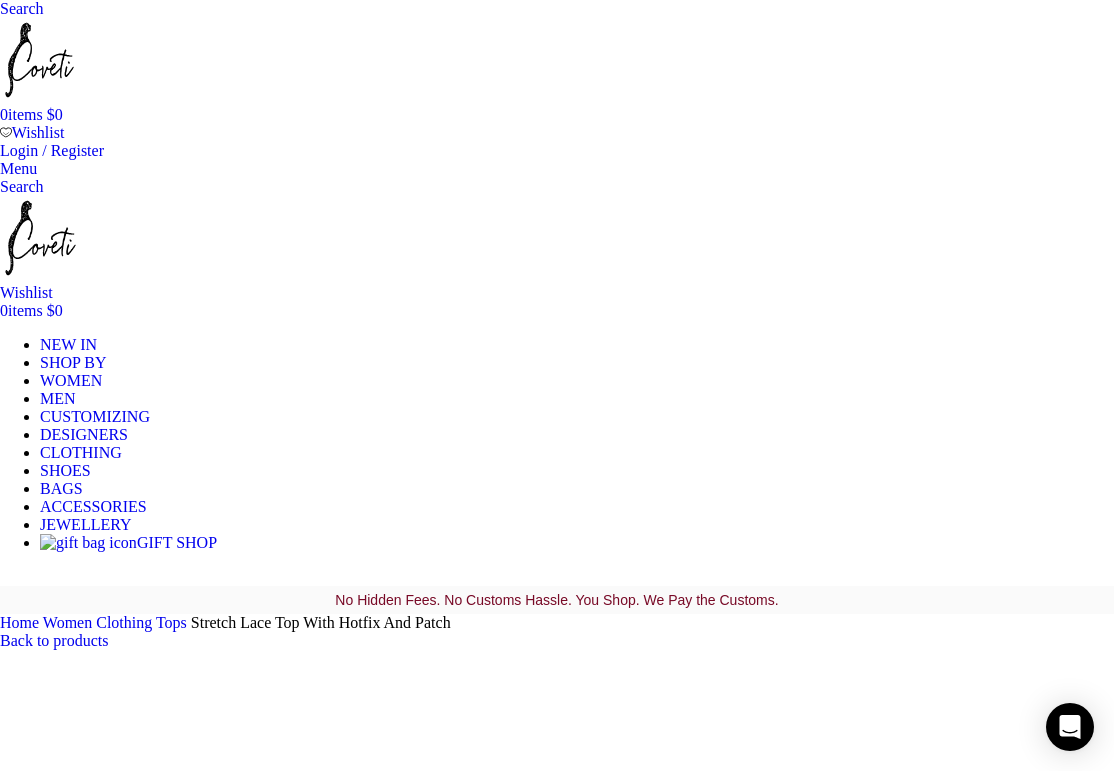 click on "Stretch Lace Top With Hotfix And Patch" at bounding box center (557, 1660) 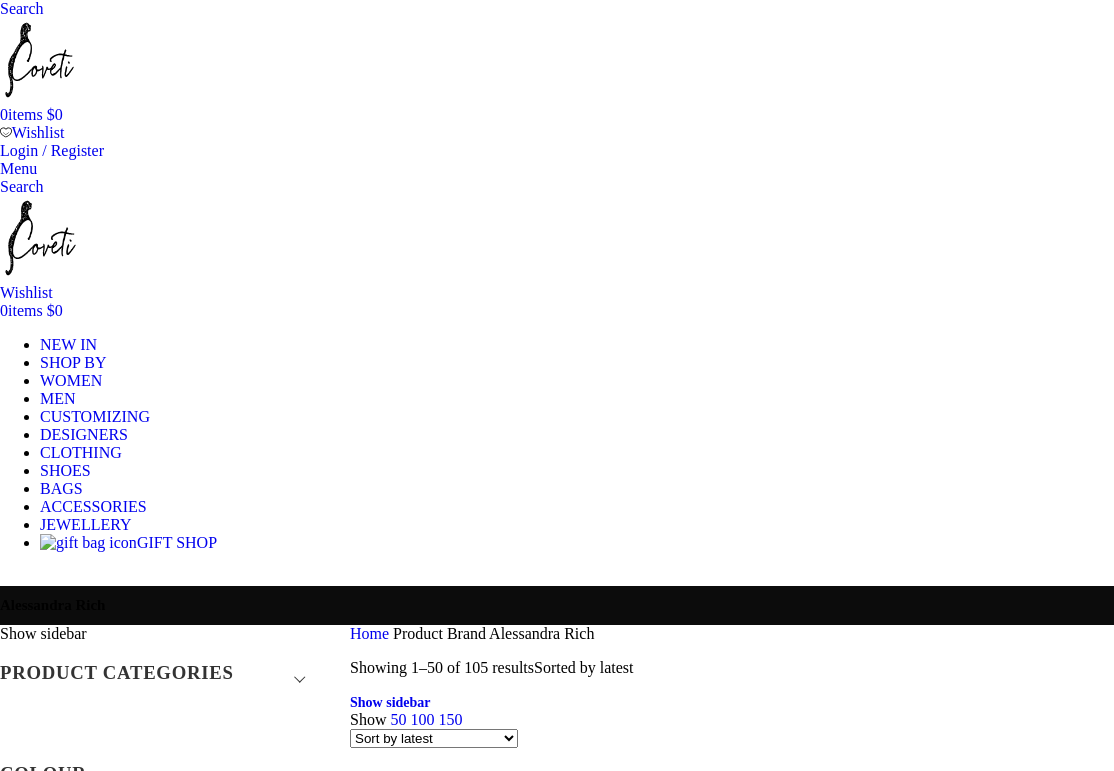 scroll, scrollTop: 0, scrollLeft: 0, axis: both 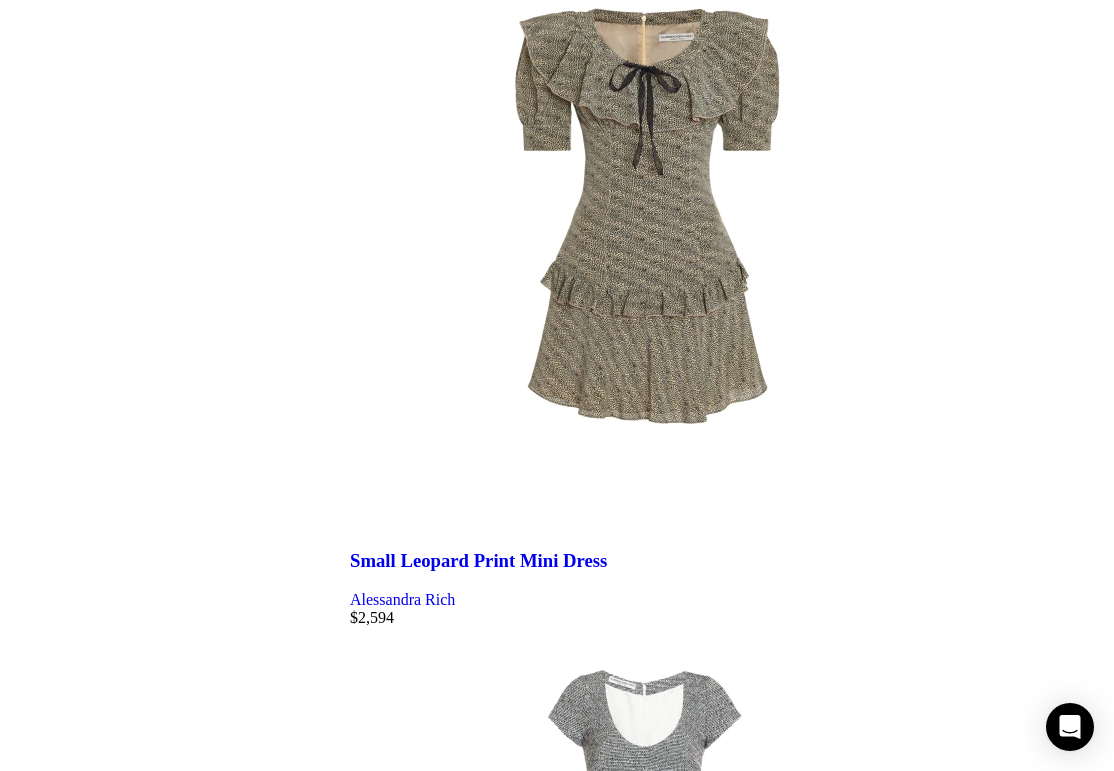 drag, startPoint x: 1118, startPoint y: 46, endPoint x: 1113, endPoint y: 242, distance: 196.06377 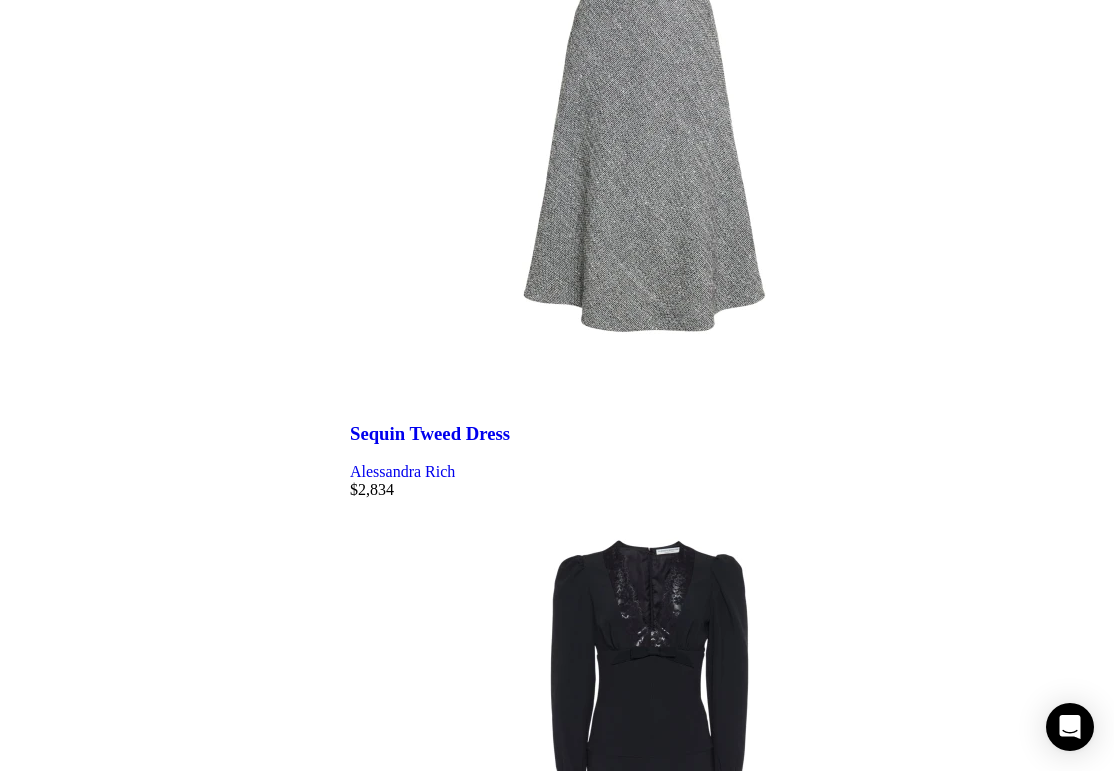 scroll, scrollTop: 2405, scrollLeft: 0, axis: vertical 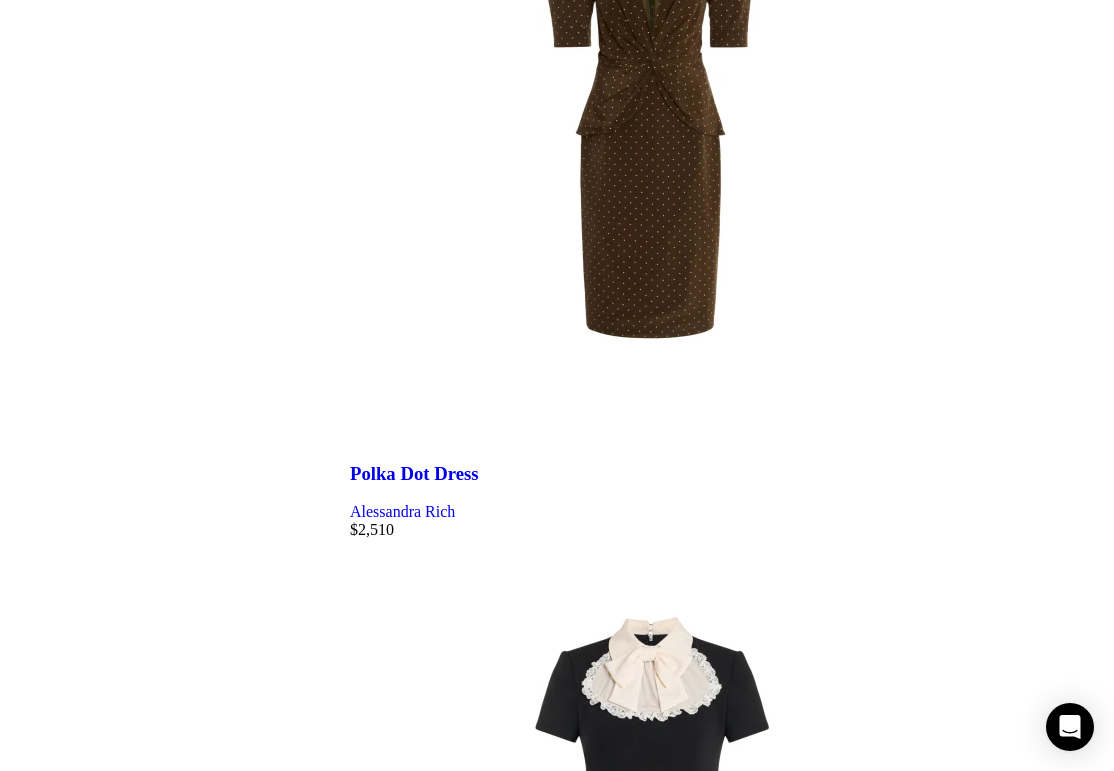 click at bounding box center [732, 22062] 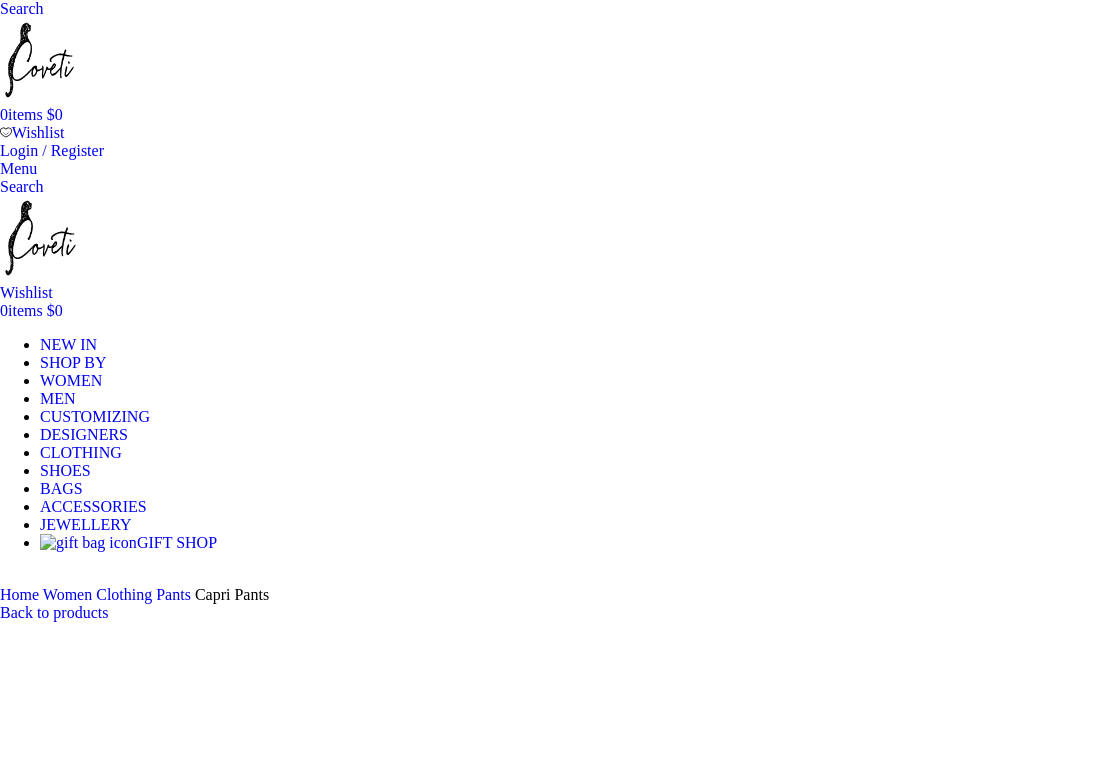 scroll, scrollTop: 0, scrollLeft: 0, axis: both 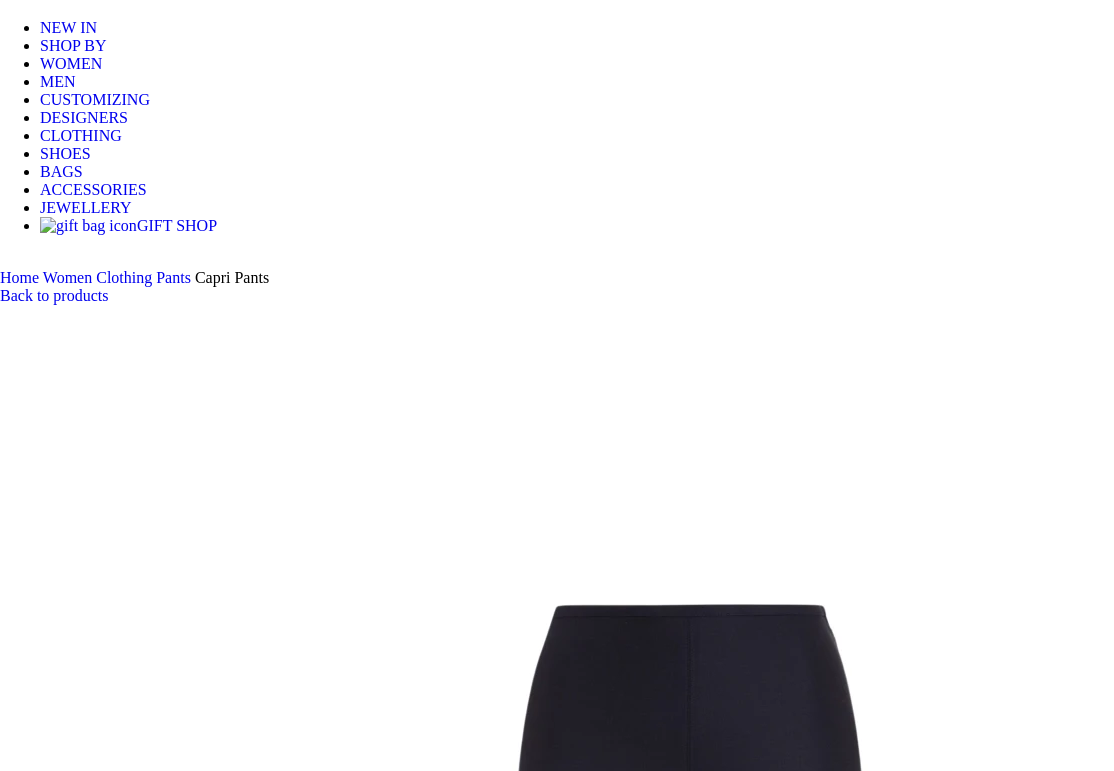 click at bounding box center [310, 6246] 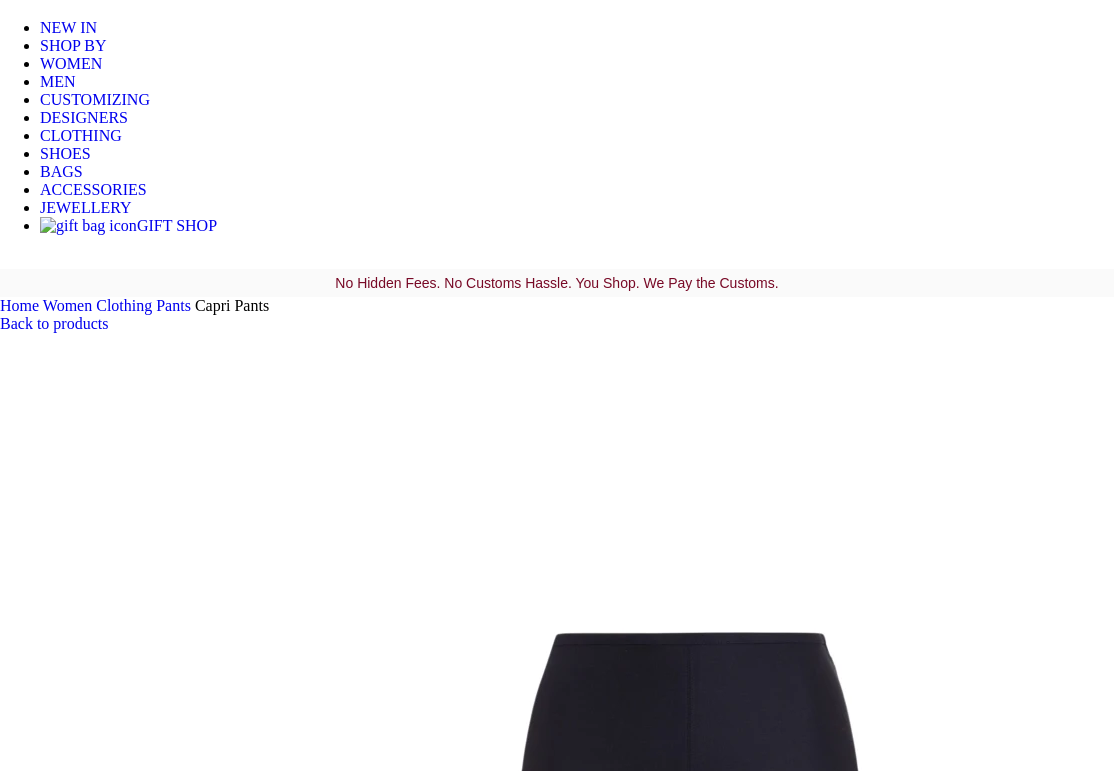 click at bounding box center (557, 6276) 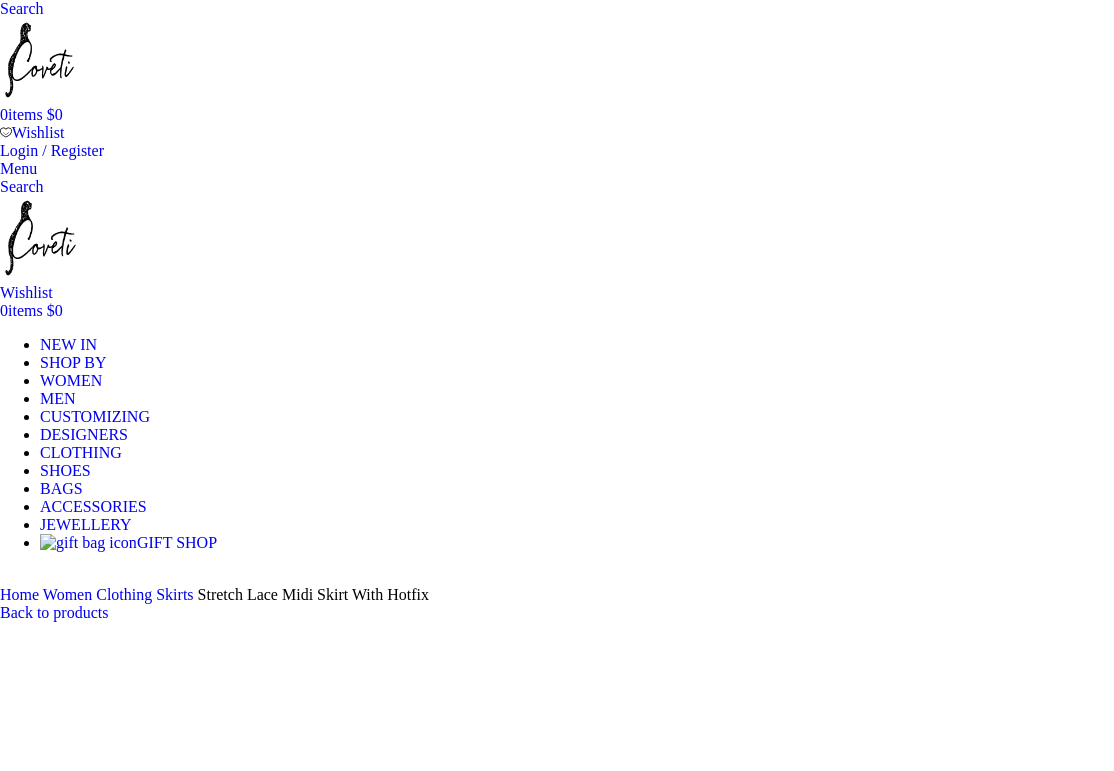 scroll, scrollTop: 0, scrollLeft: 0, axis: both 